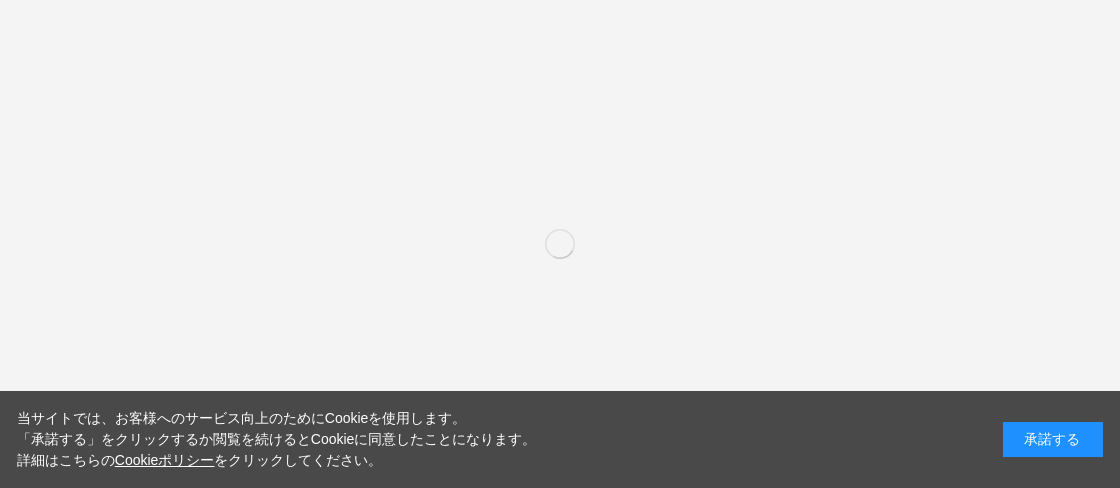 scroll, scrollTop: 0, scrollLeft: 0, axis: both 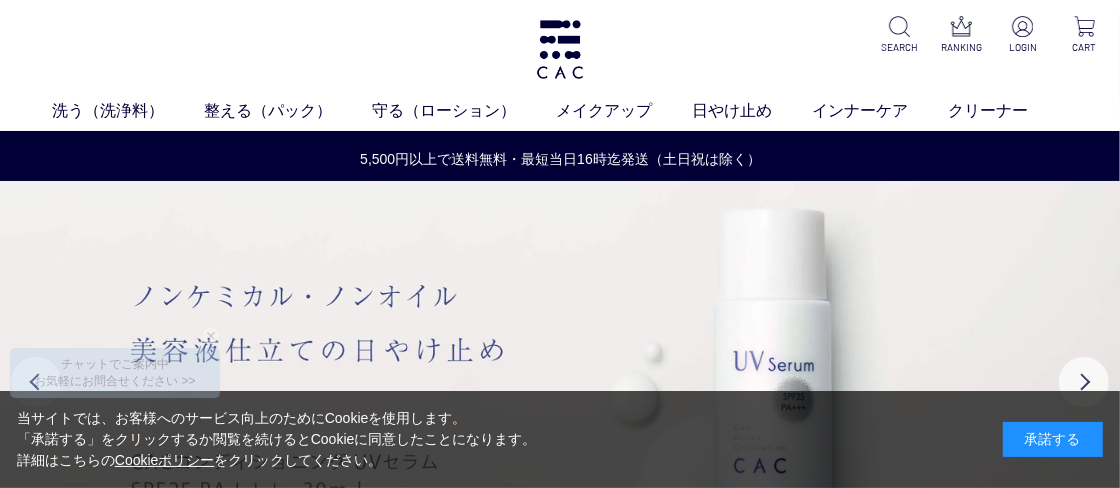click on "承諾する" at bounding box center (1053, 439) 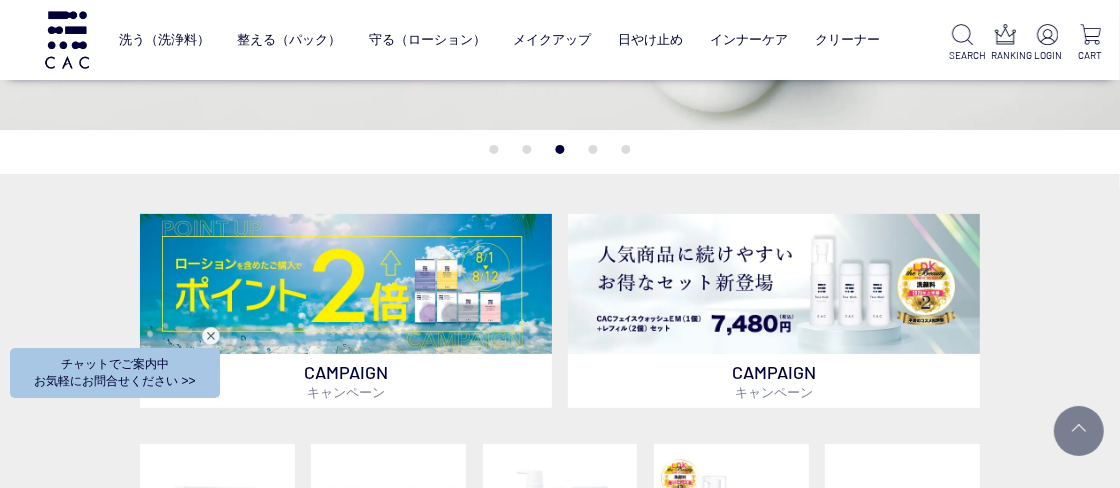 scroll, scrollTop: 333, scrollLeft: 0, axis: vertical 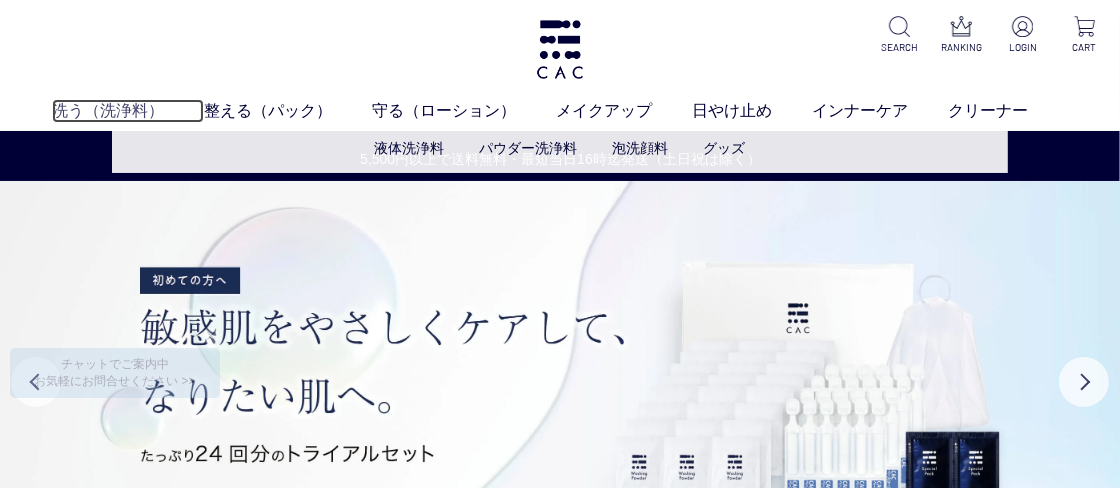 click on "洗う（洗浄料）" at bounding box center [128, 111] 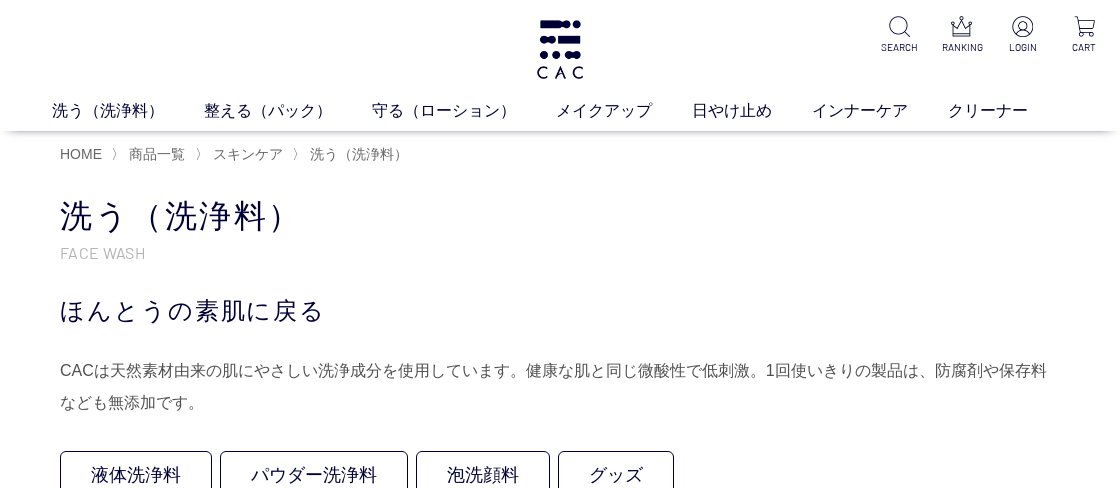 scroll, scrollTop: 0, scrollLeft: 0, axis: both 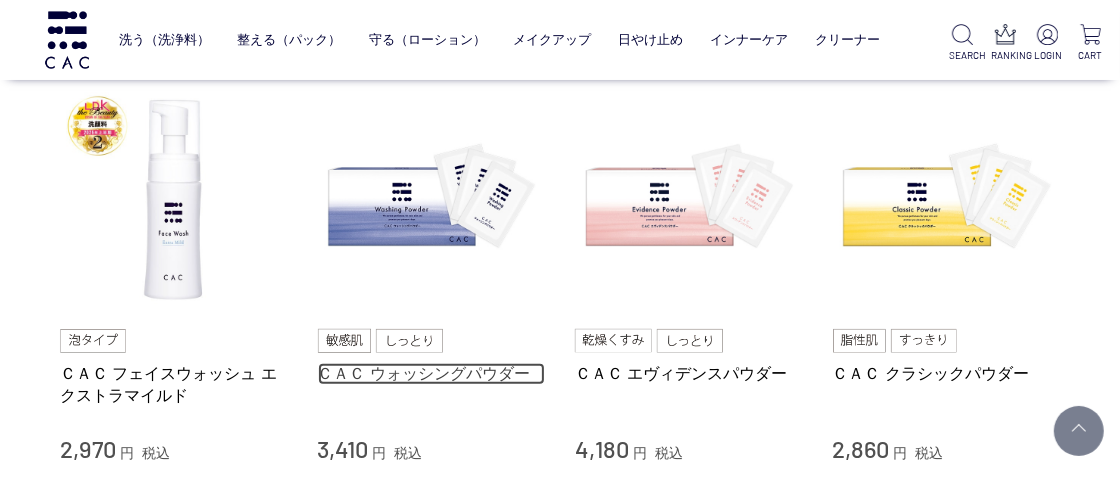 click on "ＣＡＣ ウォッシングパウダー" at bounding box center (432, 373) 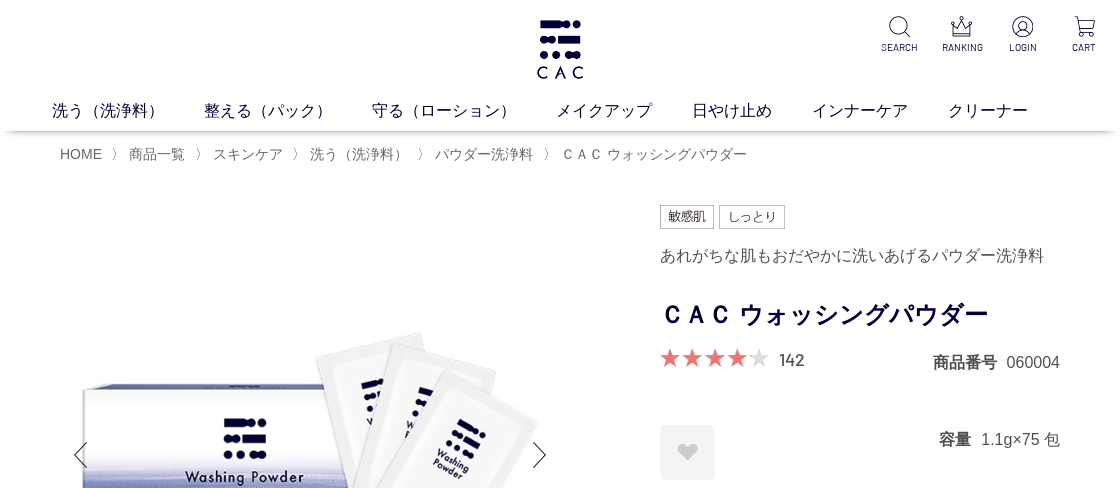scroll, scrollTop: 0, scrollLeft: 0, axis: both 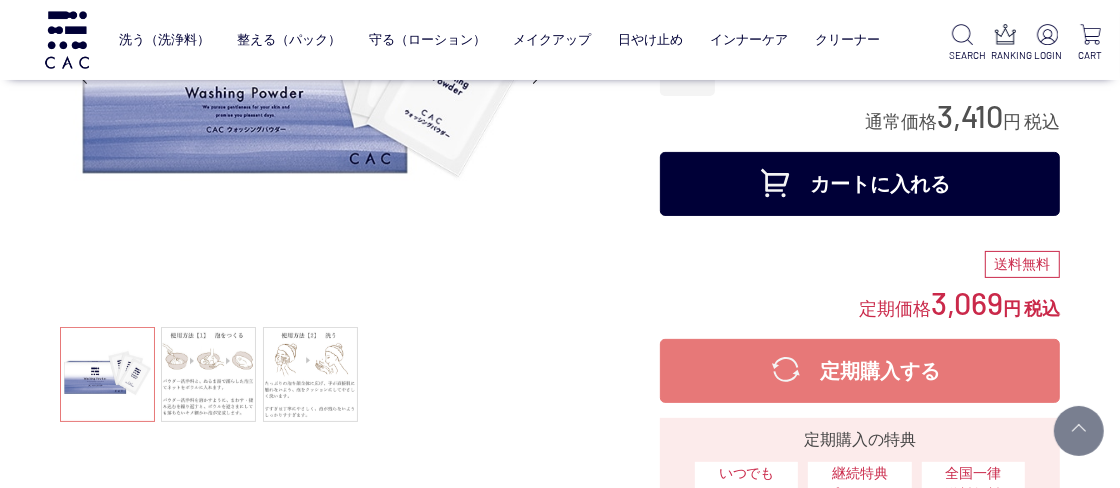 click on "カートに入れる" at bounding box center [860, 184] 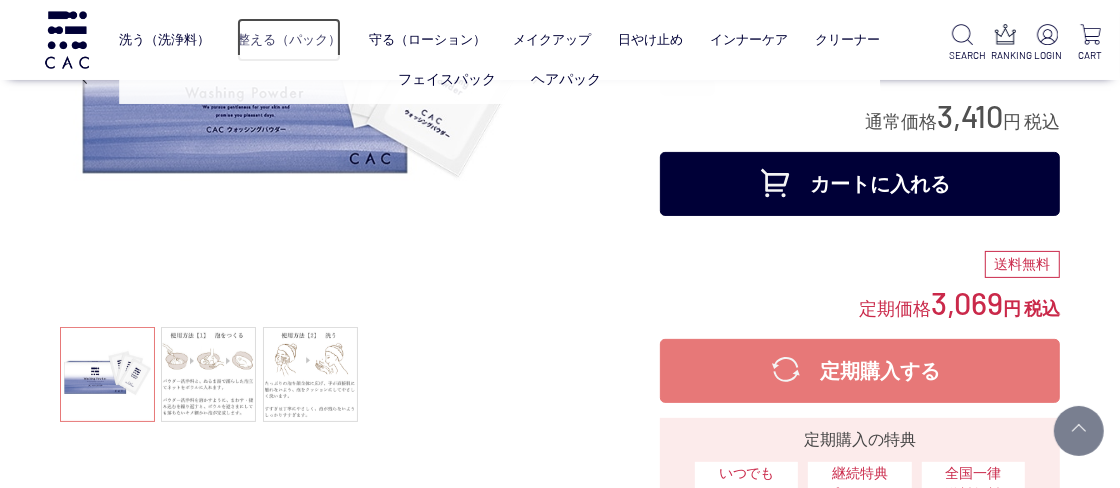 click on "整える（パック）" at bounding box center (289, 40) 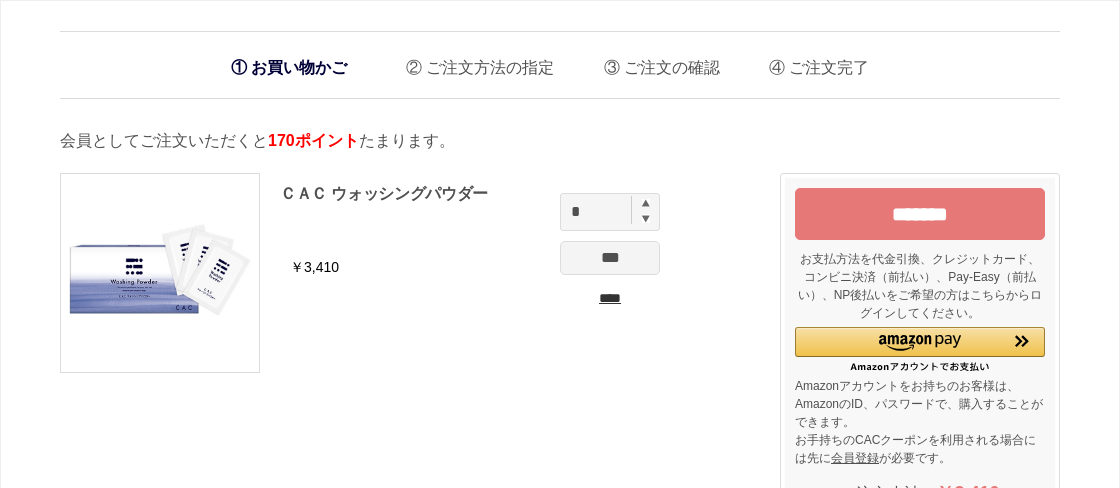 scroll, scrollTop: 0, scrollLeft: 0, axis: both 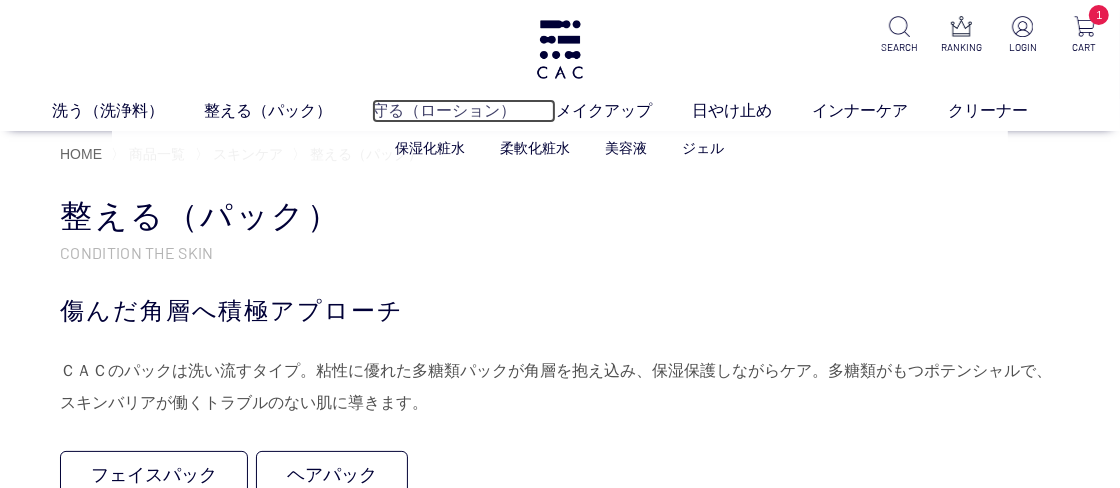 click on "守る（ローション）" at bounding box center [464, 111] 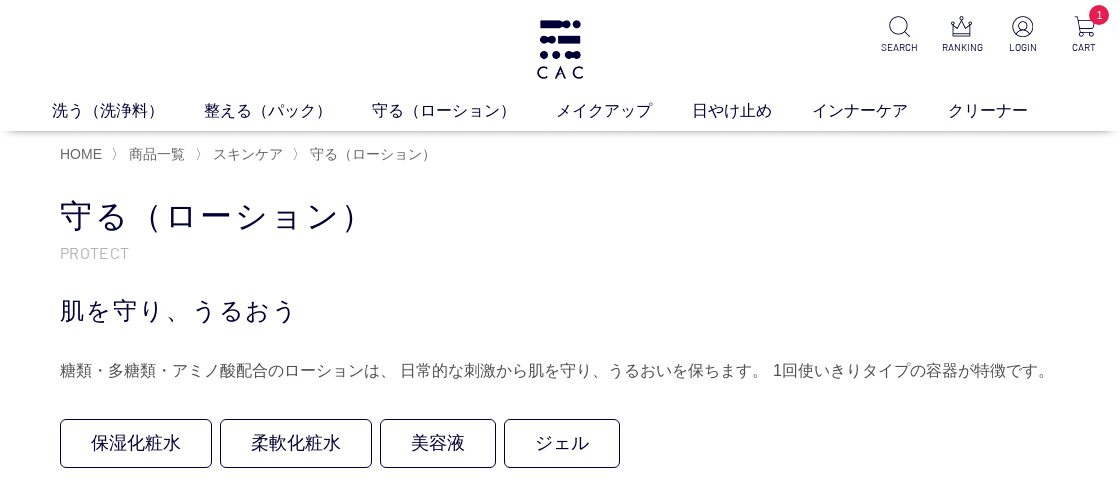 scroll, scrollTop: 0, scrollLeft: 0, axis: both 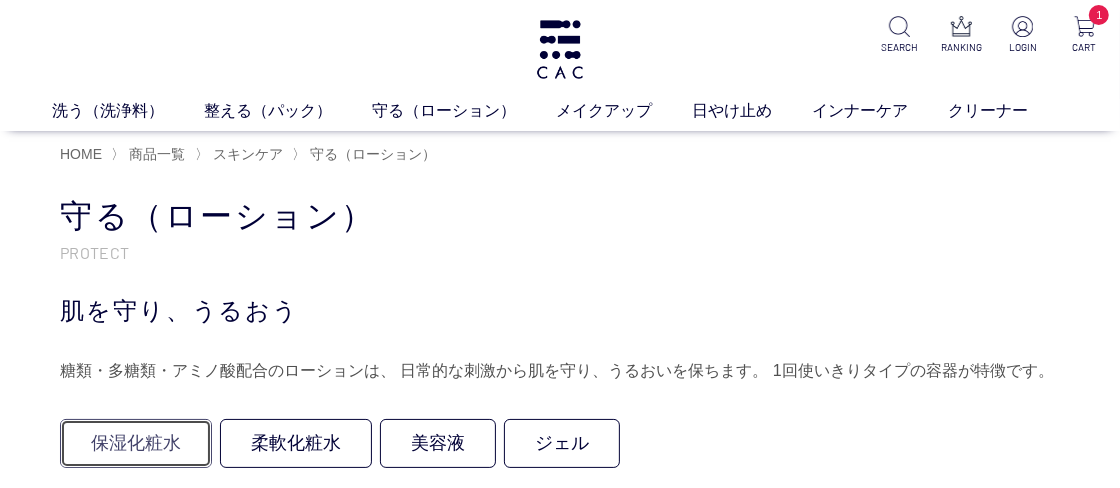 click on "保湿化粧水" at bounding box center [136, 443] 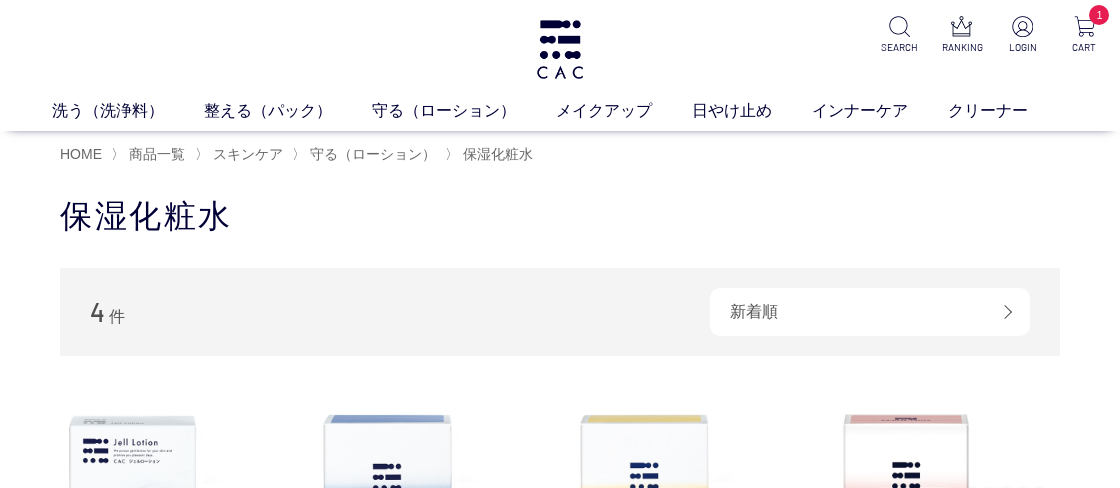 scroll, scrollTop: 0, scrollLeft: 0, axis: both 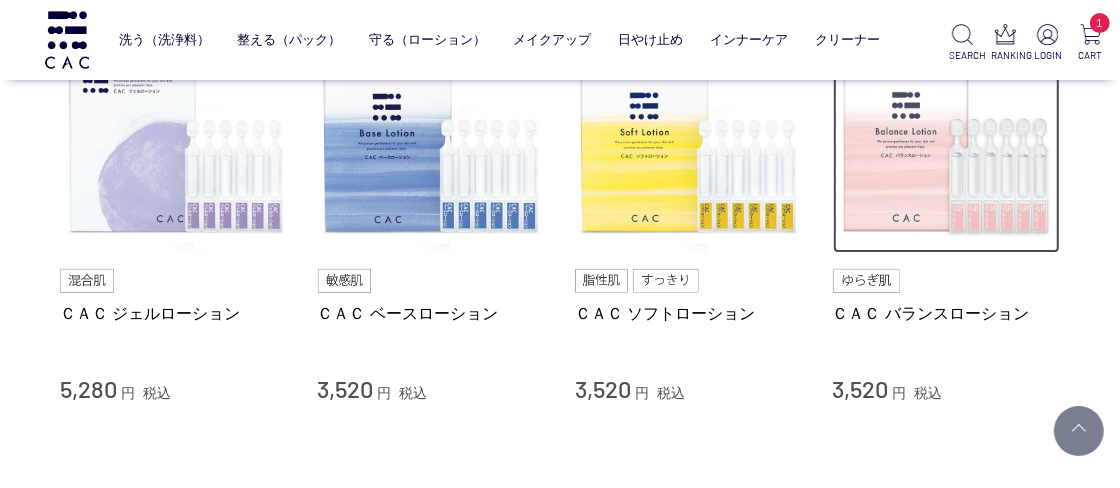 click at bounding box center [947, 140] 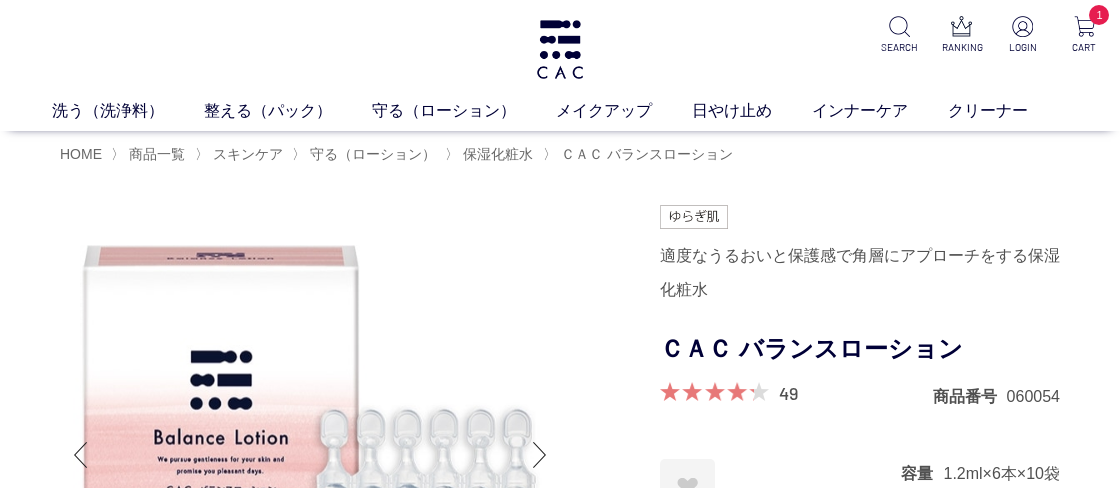 scroll, scrollTop: 0, scrollLeft: 0, axis: both 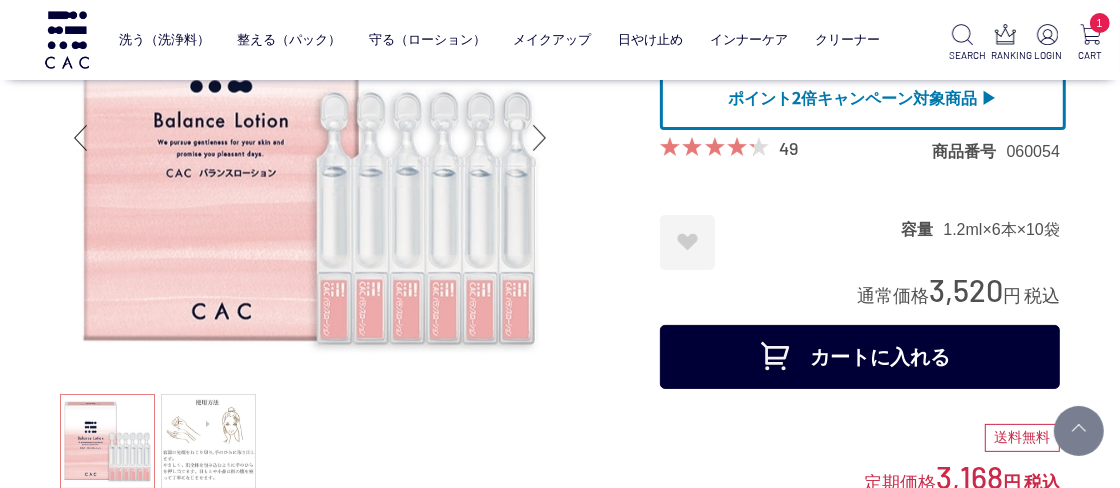 click on "カートに入れる" at bounding box center (860, 357) 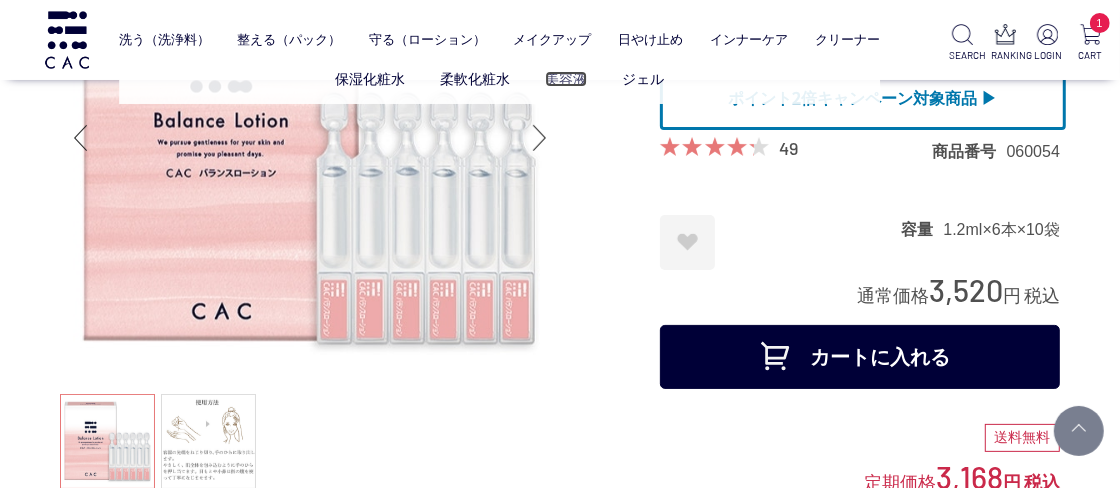 click on "美容液" at bounding box center (566, 79) 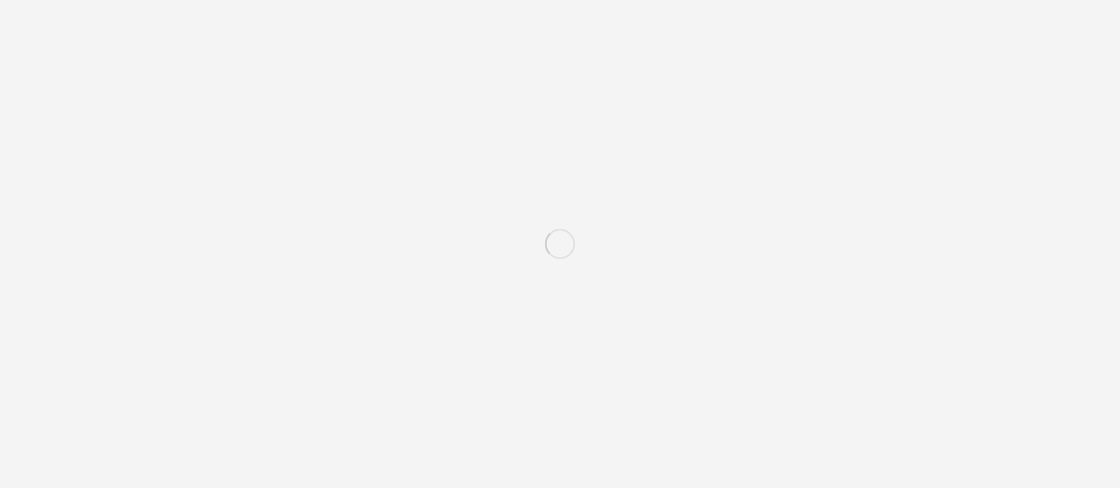 scroll, scrollTop: 0, scrollLeft: 0, axis: both 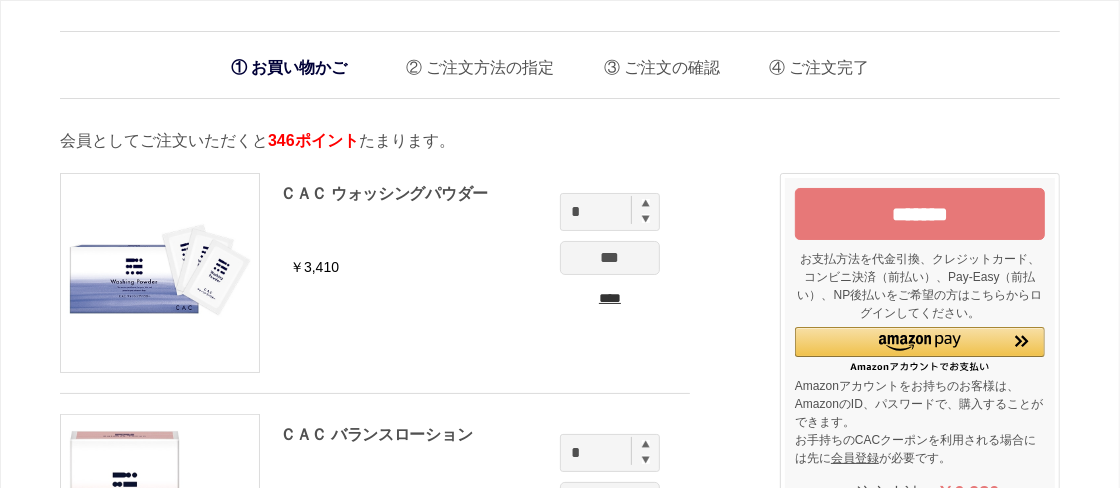 click at bounding box center [646, 203] 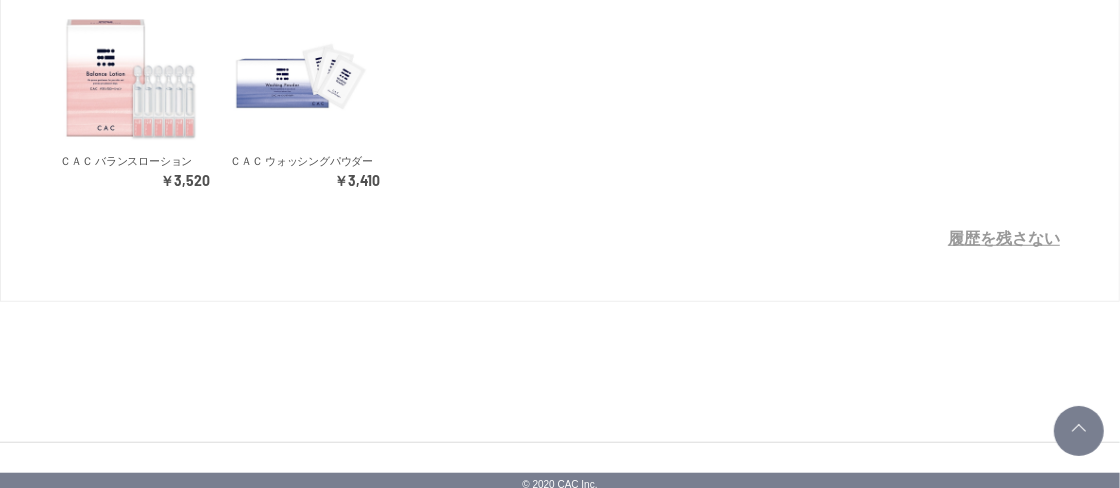 scroll, scrollTop: 883, scrollLeft: 0, axis: vertical 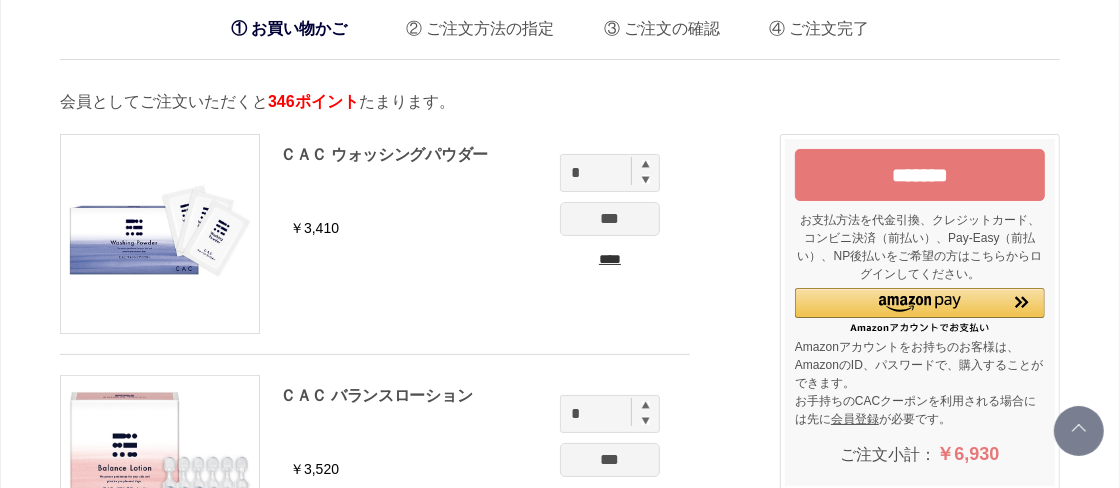 click at bounding box center (646, 179) 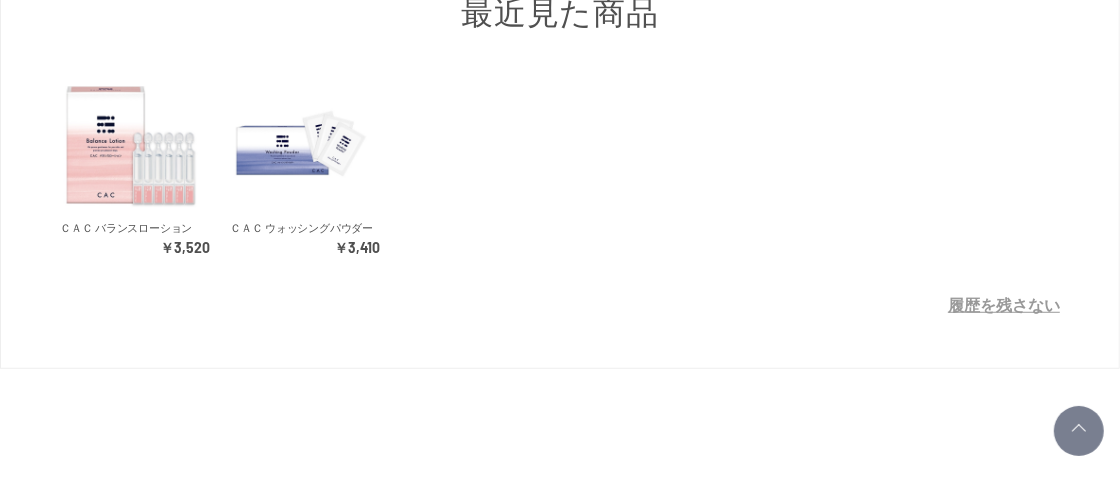 scroll, scrollTop: 883, scrollLeft: 0, axis: vertical 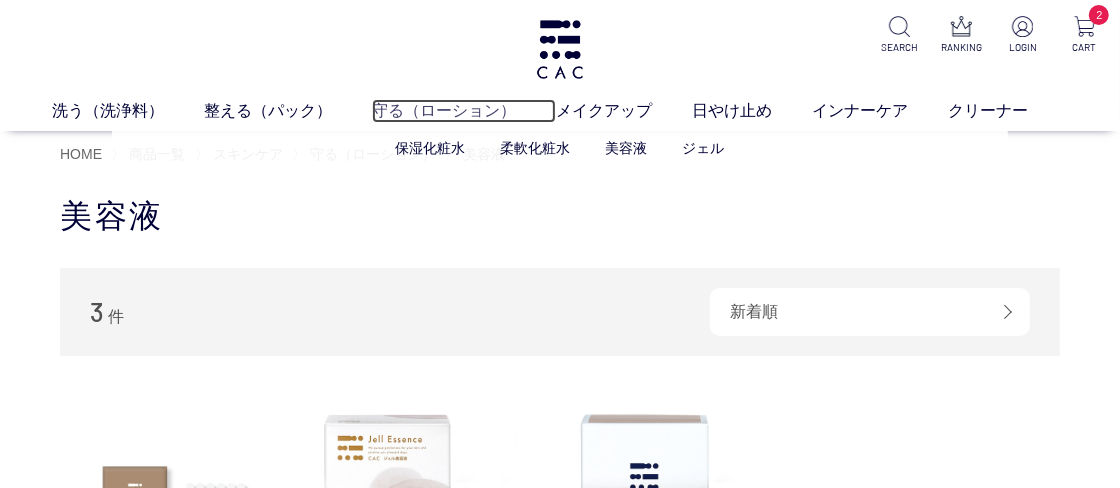 click on "守る（ローション）" at bounding box center (464, 111) 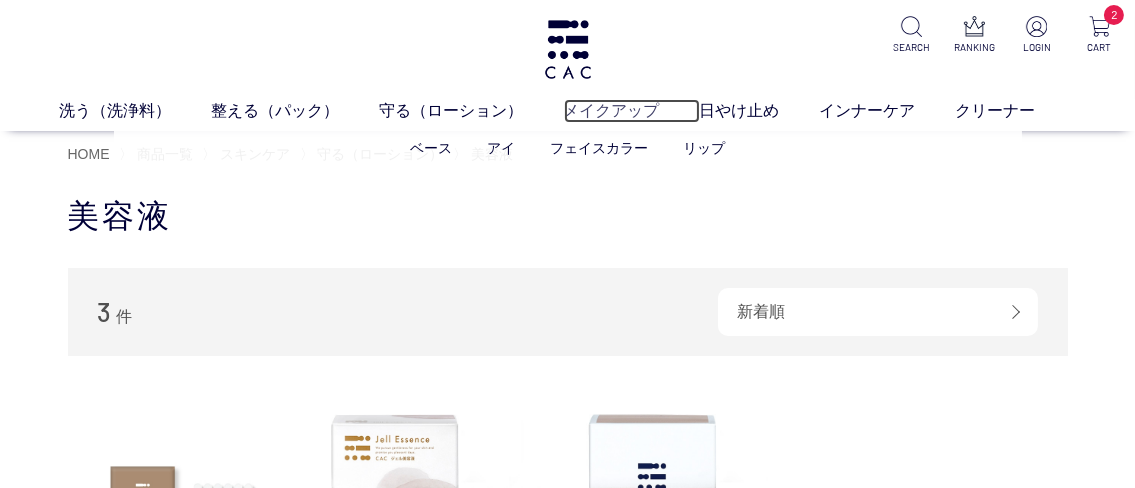 click on "メイクアップ" at bounding box center [632, 111] 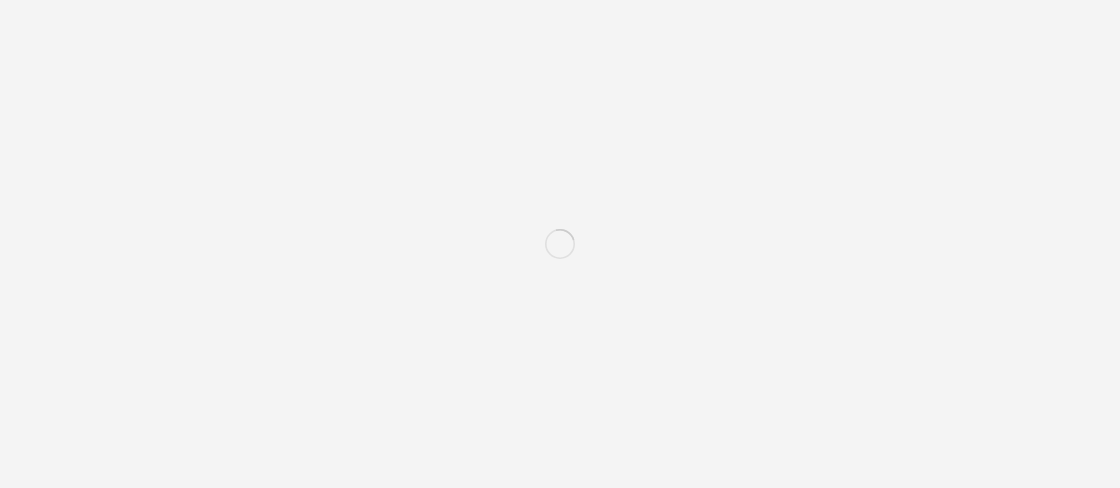 scroll, scrollTop: 0, scrollLeft: 0, axis: both 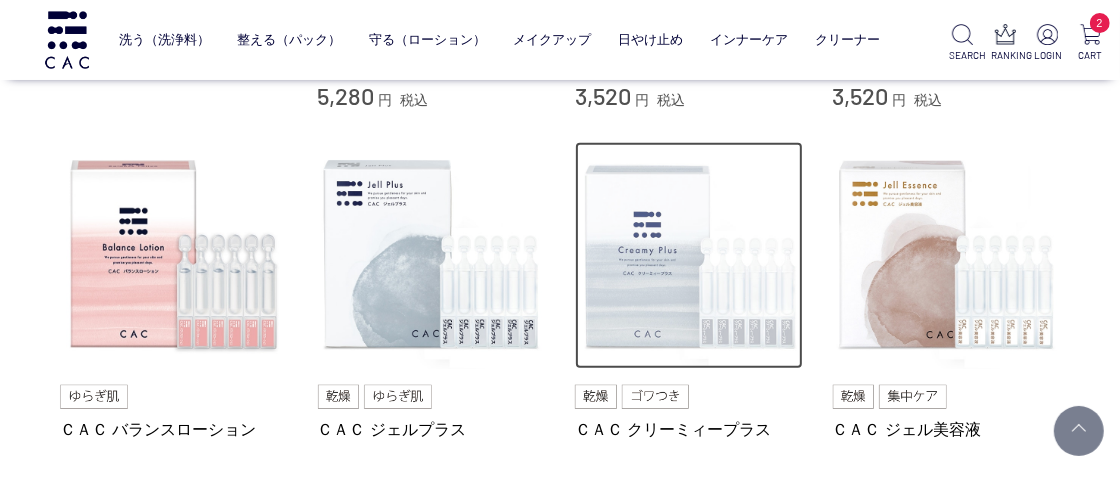 click at bounding box center (689, 256) 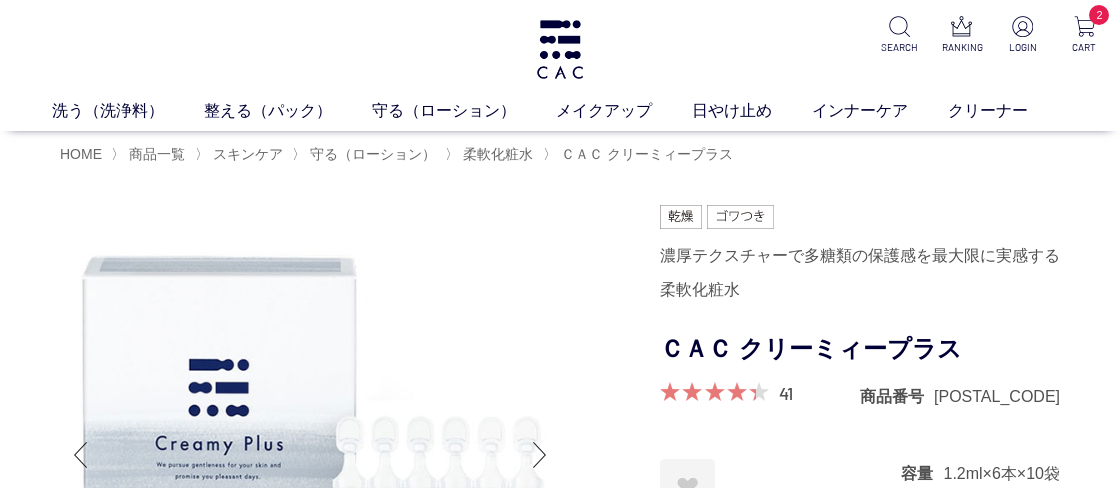 scroll, scrollTop: 0, scrollLeft: 0, axis: both 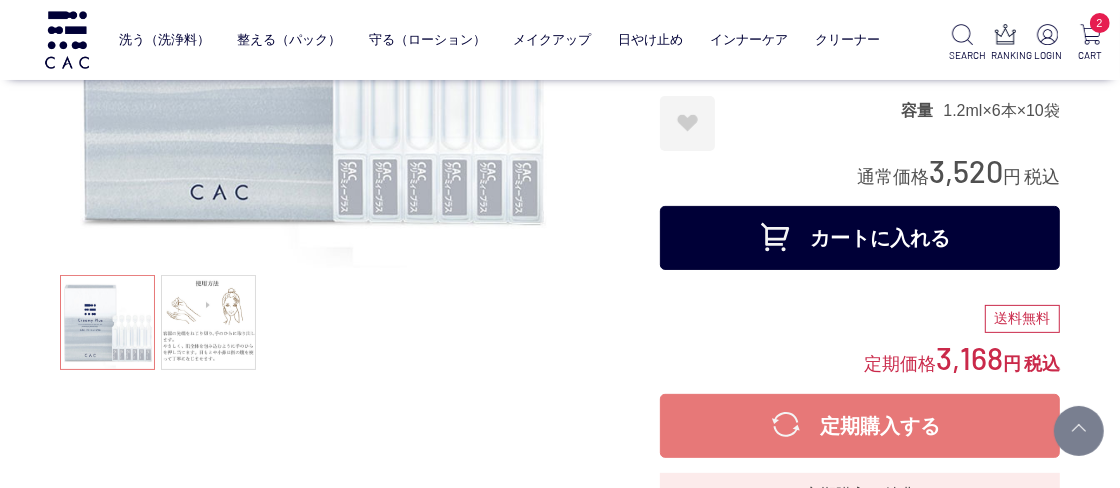 click on "カートに入れる" at bounding box center [860, 238] 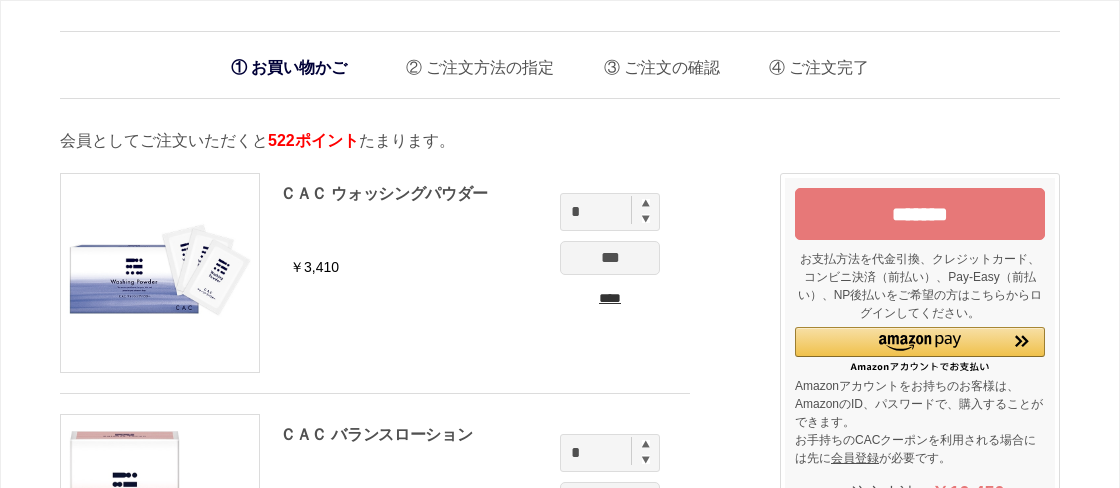 scroll, scrollTop: 0, scrollLeft: 0, axis: both 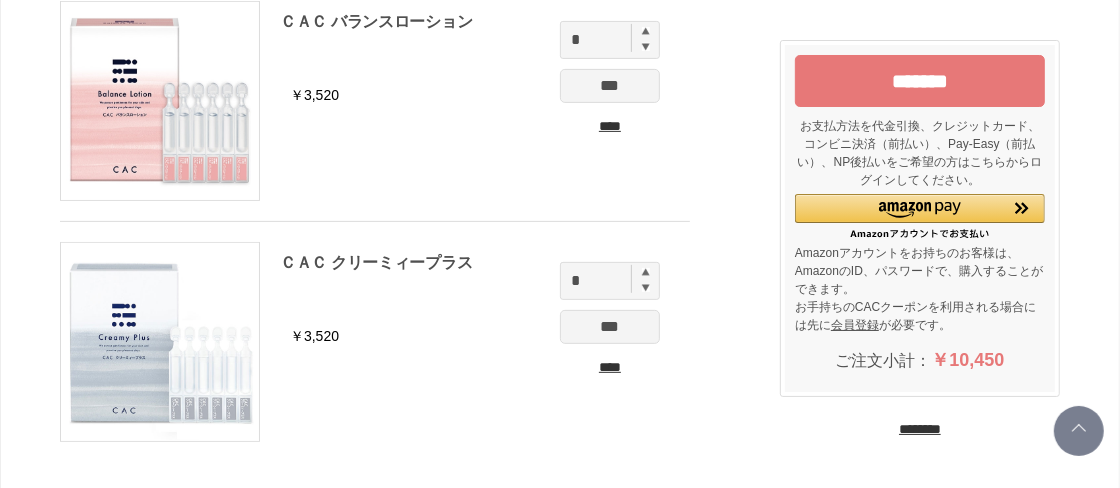 click at bounding box center [646, 31] 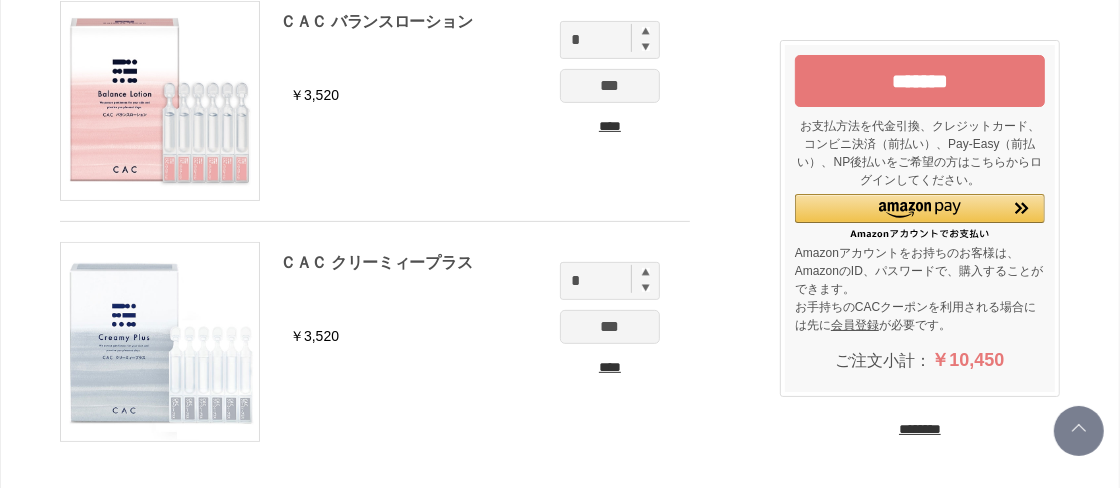 type on "*" 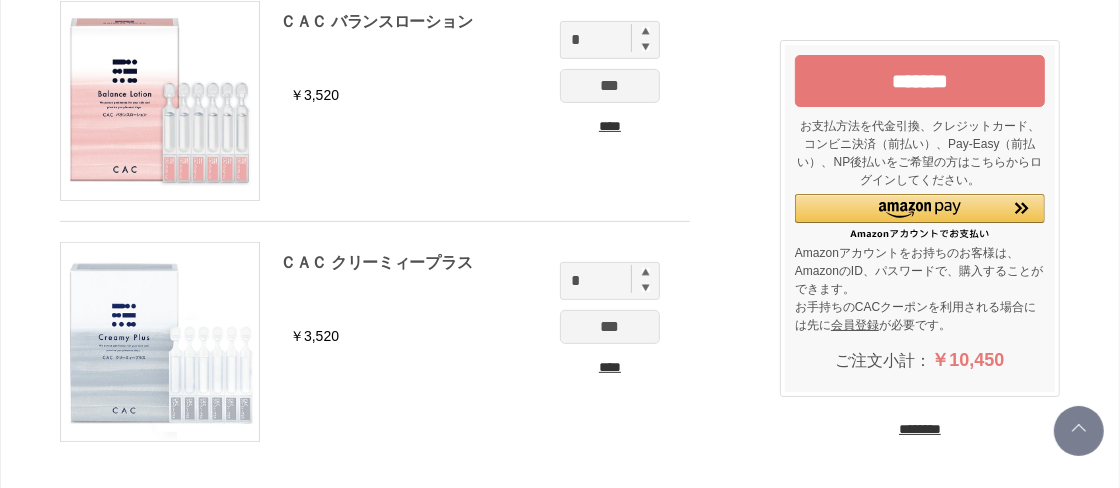 click at bounding box center (646, 272) 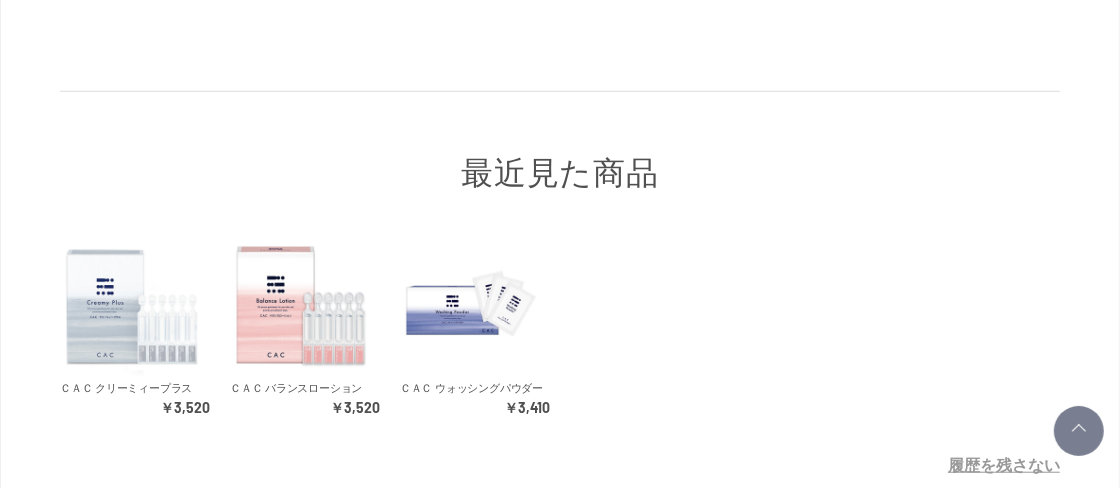 scroll, scrollTop: 933, scrollLeft: 0, axis: vertical 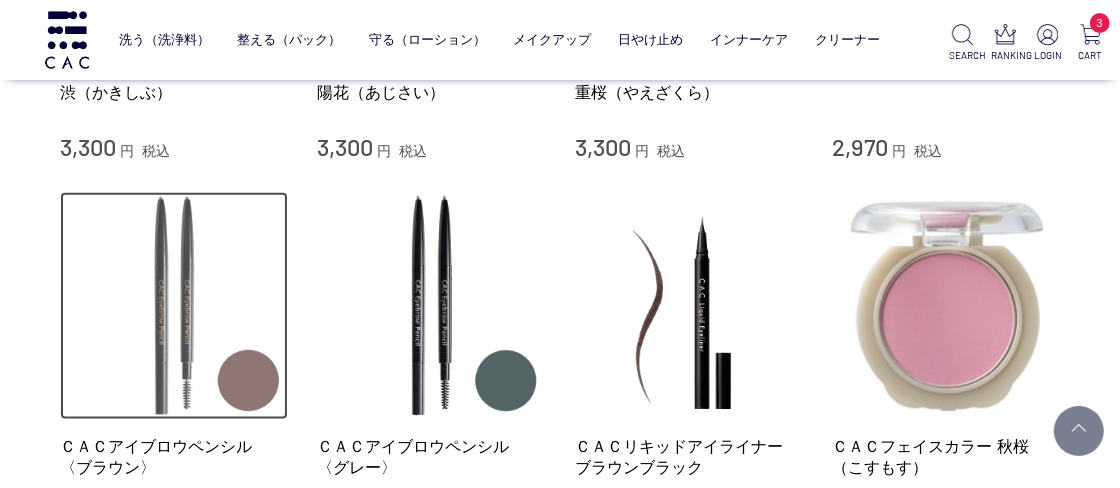 click at bounding box center (174, 306) 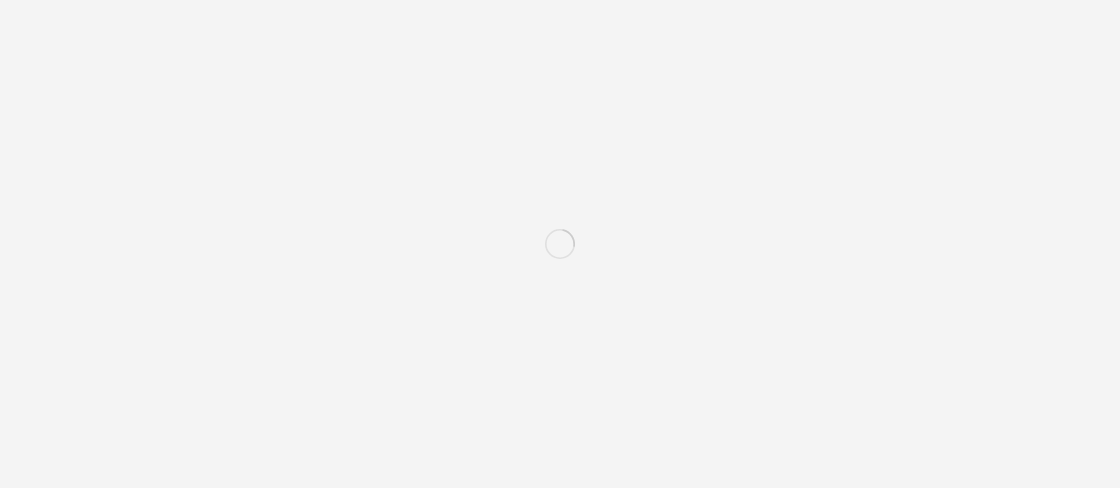 scroll, scrollTop: 0, scrollLeft: 0, axis: both 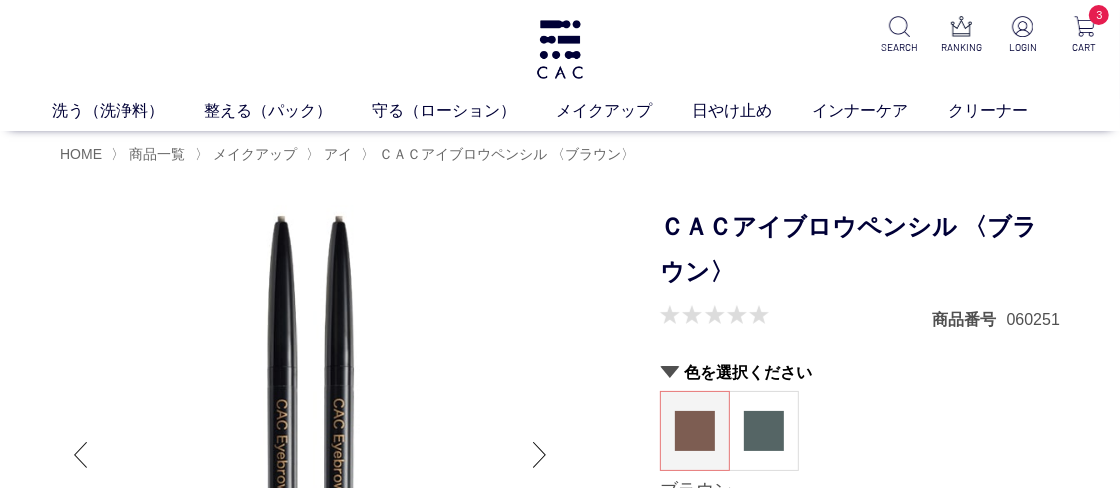 click at bounding box center [695, 431] 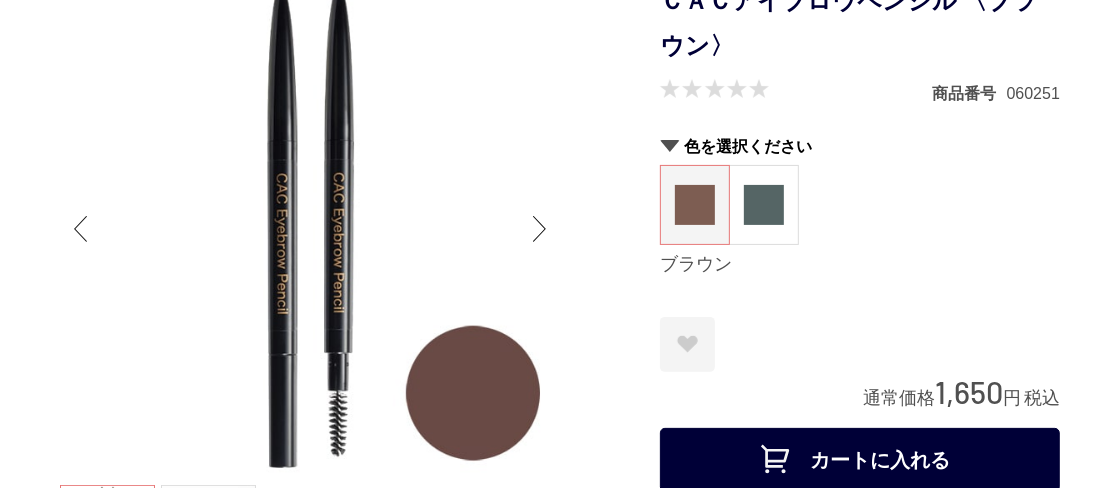 scroll, scrollTop: 307, scrollLeft: 0, axis: vertical 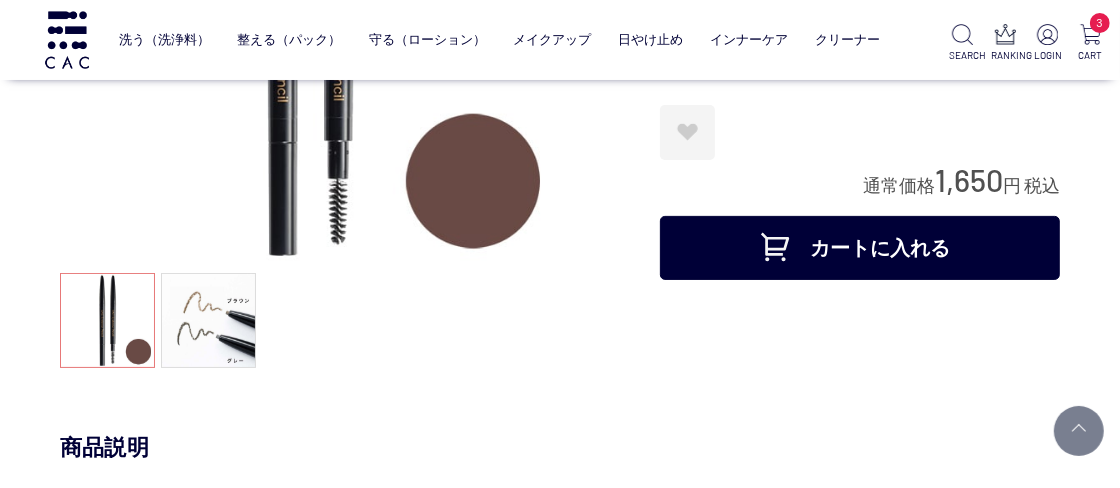 click on "カートに入れる" at bounding box center (860, 248) 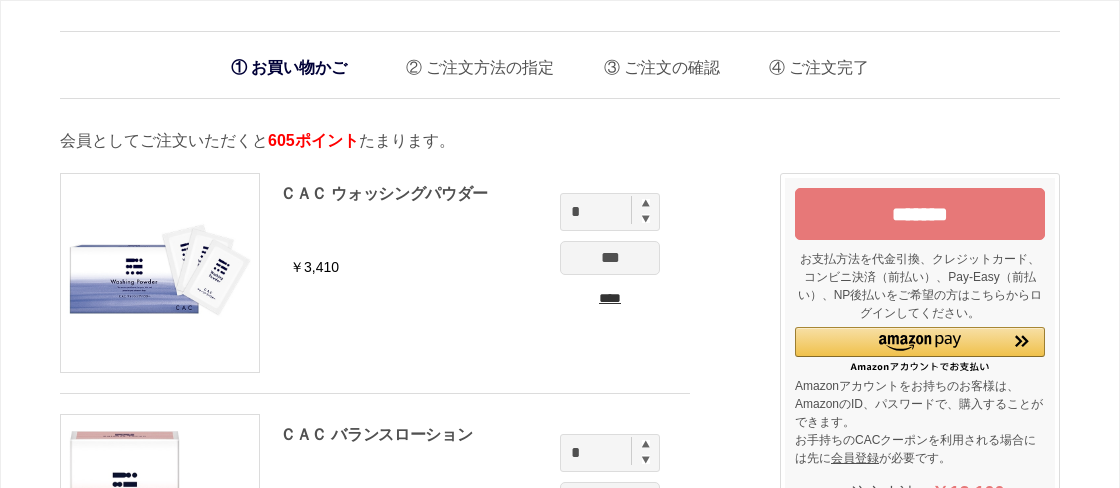 scroll, scrollTop: 0, scrollLeft: 0, axis: both 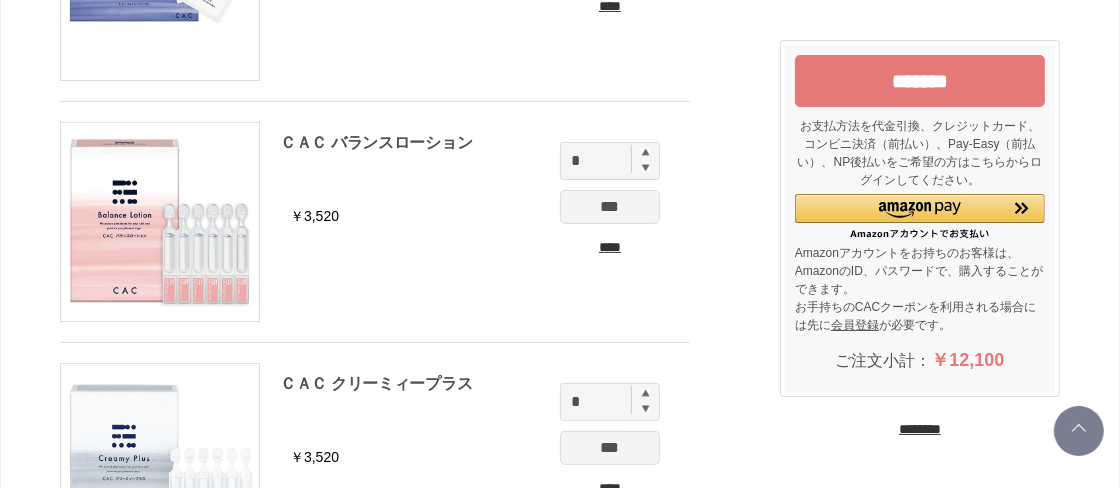 click at bounding box center (646, 152) 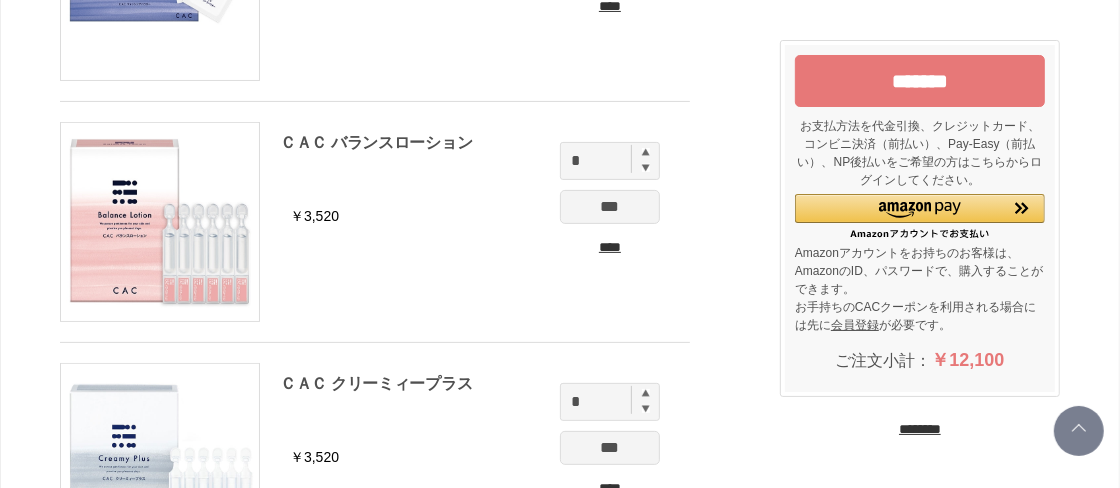 type on "*" 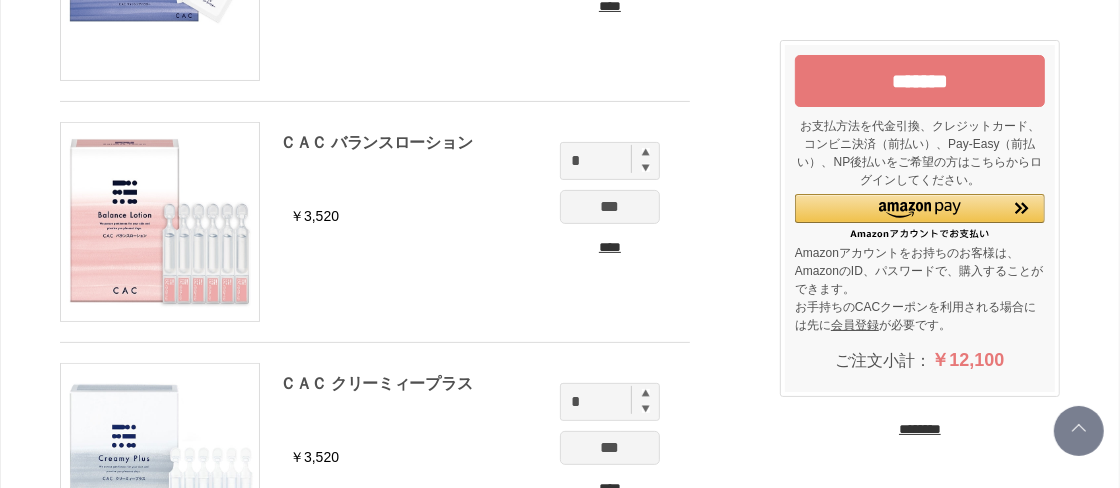click at bounding box center [646, 393] 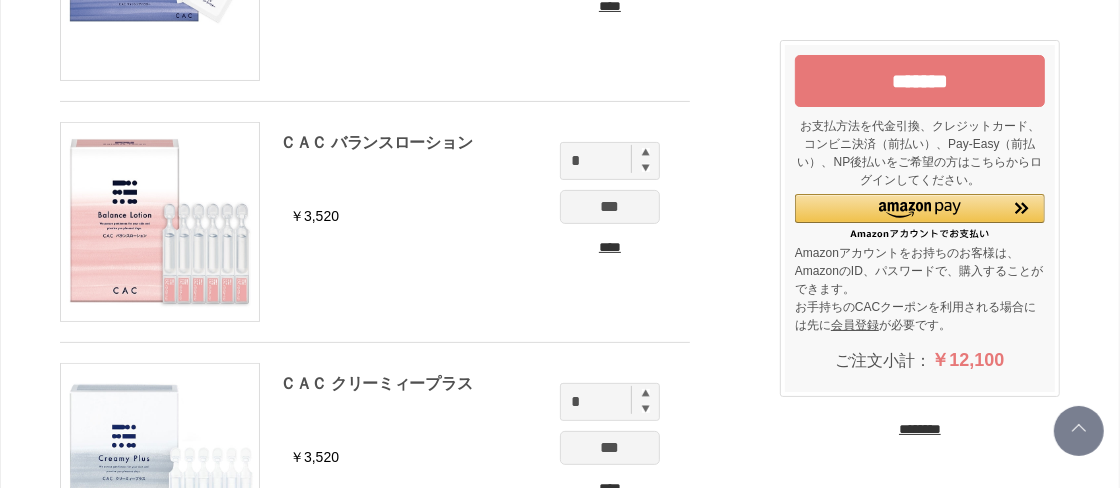 type on "*" 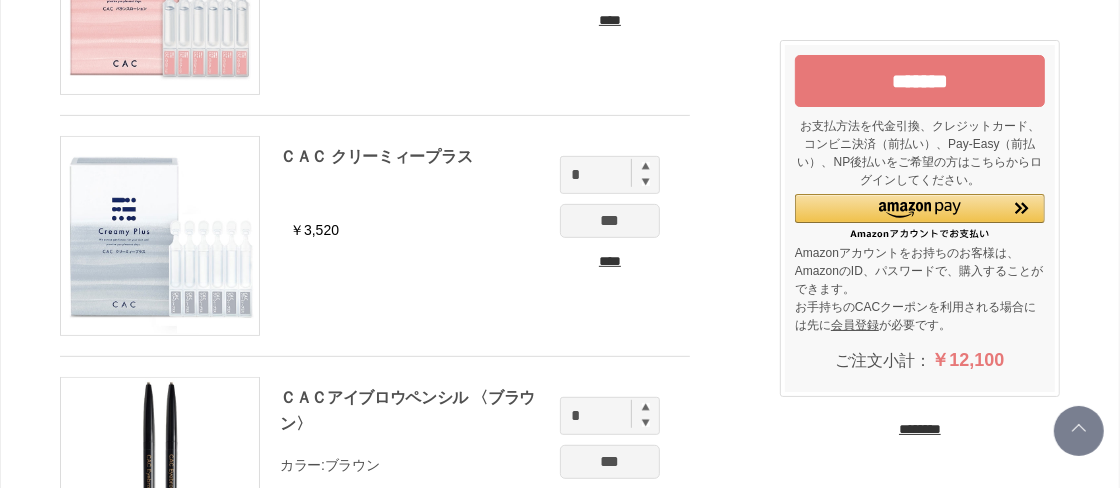 scroll, scrollTop: 559, scrollLeft: 0, axis: vertical 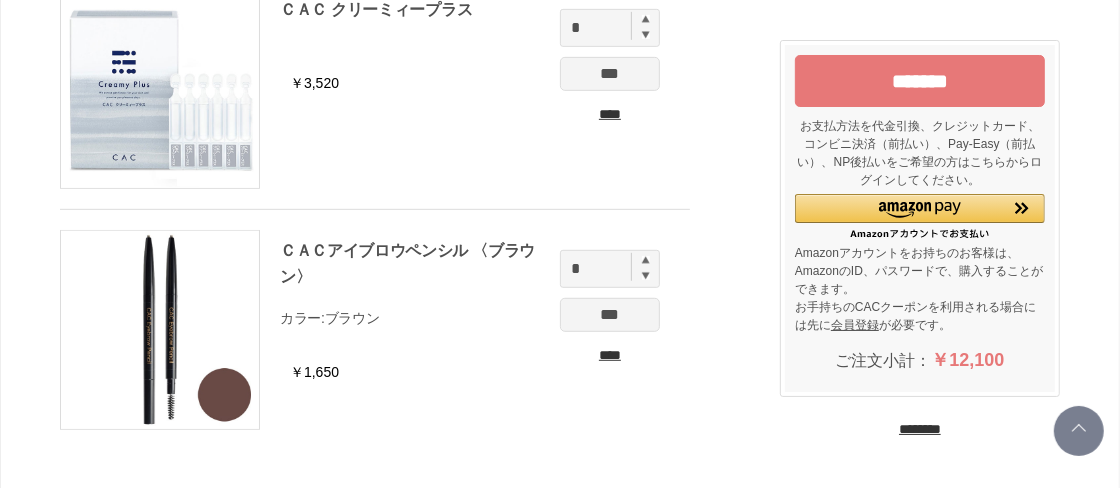 click on "*******" at bounding box center [920, 81] 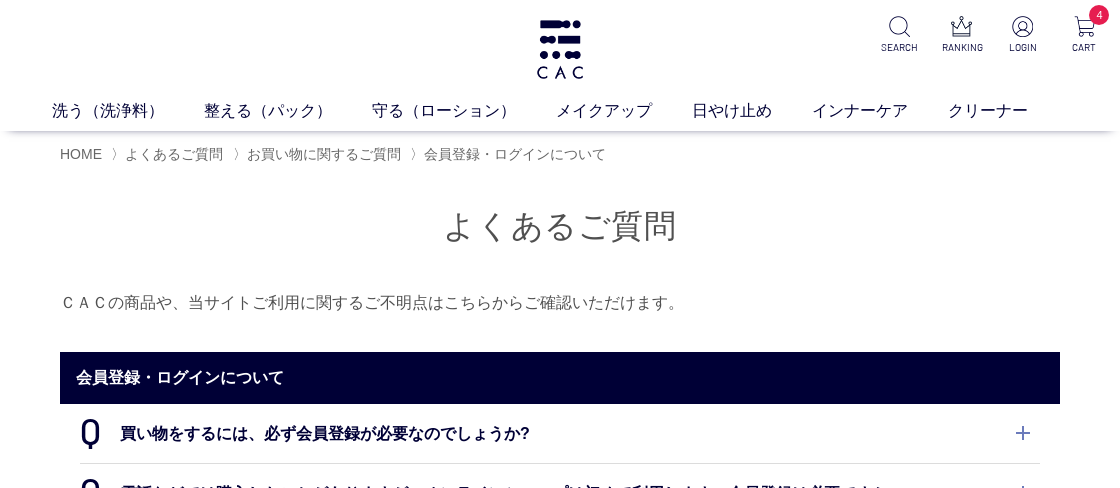 scroll, scrollTop: 0, scrollLeft: 0, axis: both 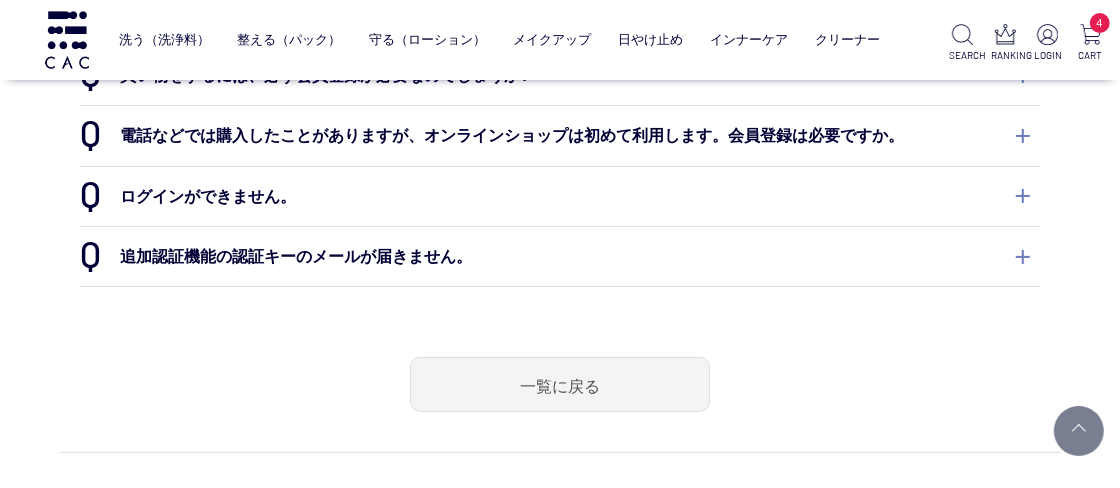 click on "ログインができません。" at bounding box center (560, 196) 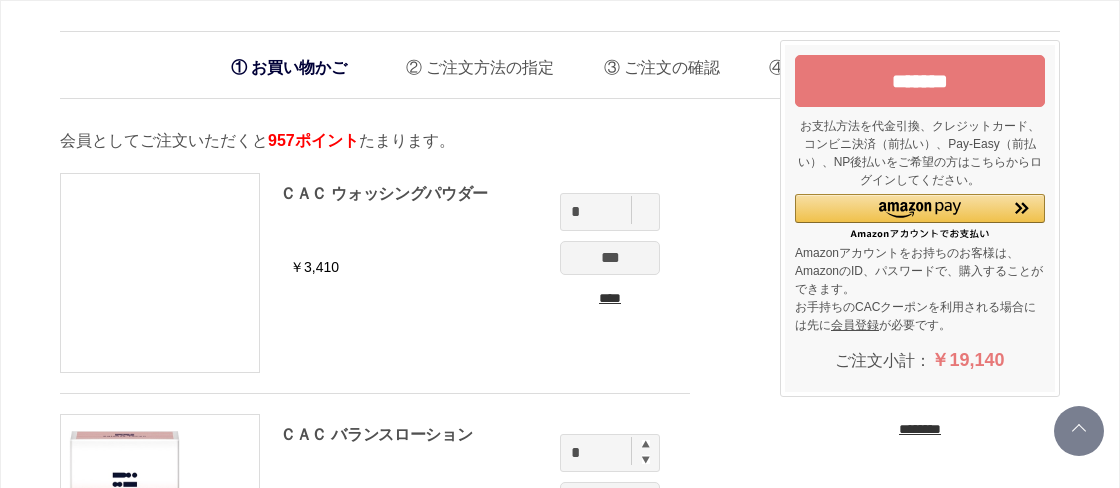 scroll, scrollTop: 596, scrollLeft: 0, axis: vertical 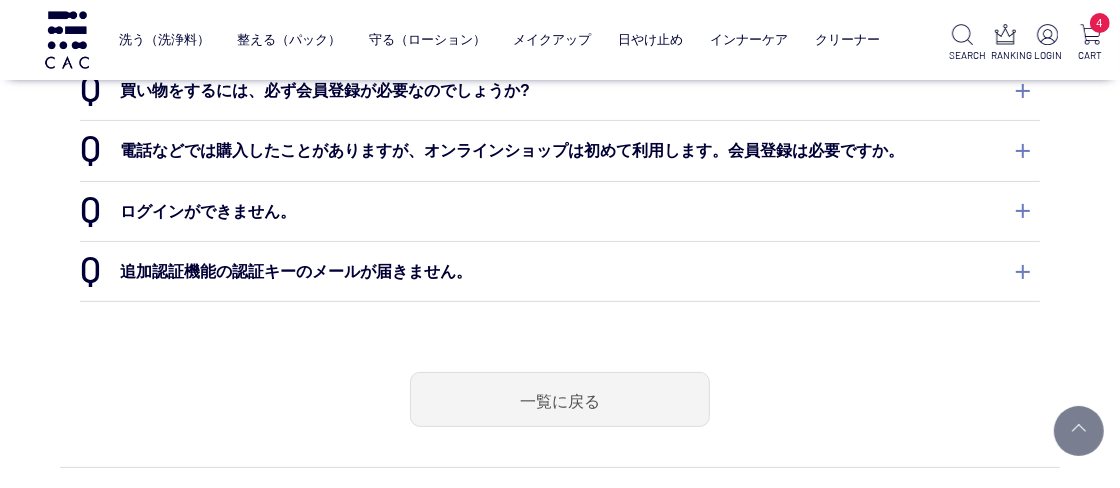 click on "ログインができません。" at bounding box center (560, 211) 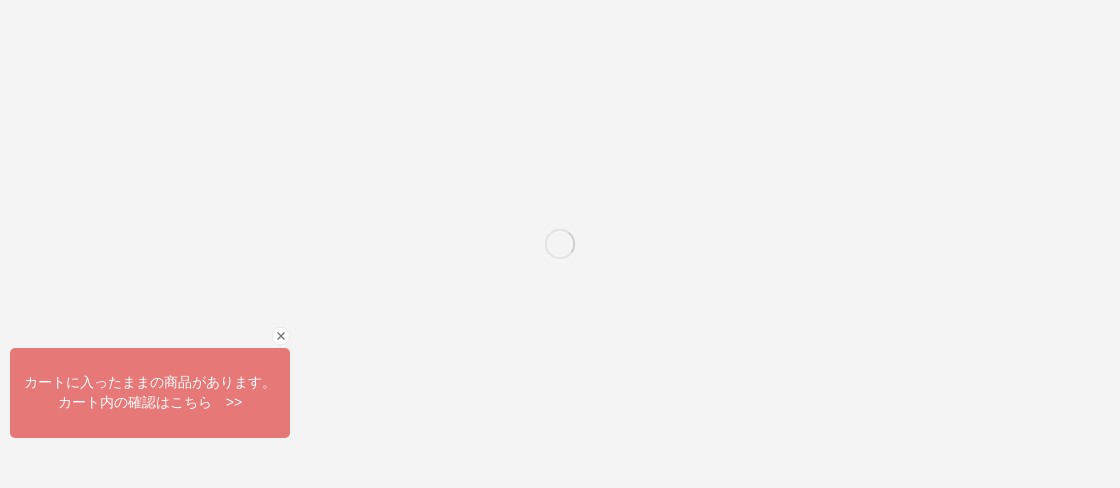scroll, scrollTop: 211, scrollLeft: 0, axis: vertical 